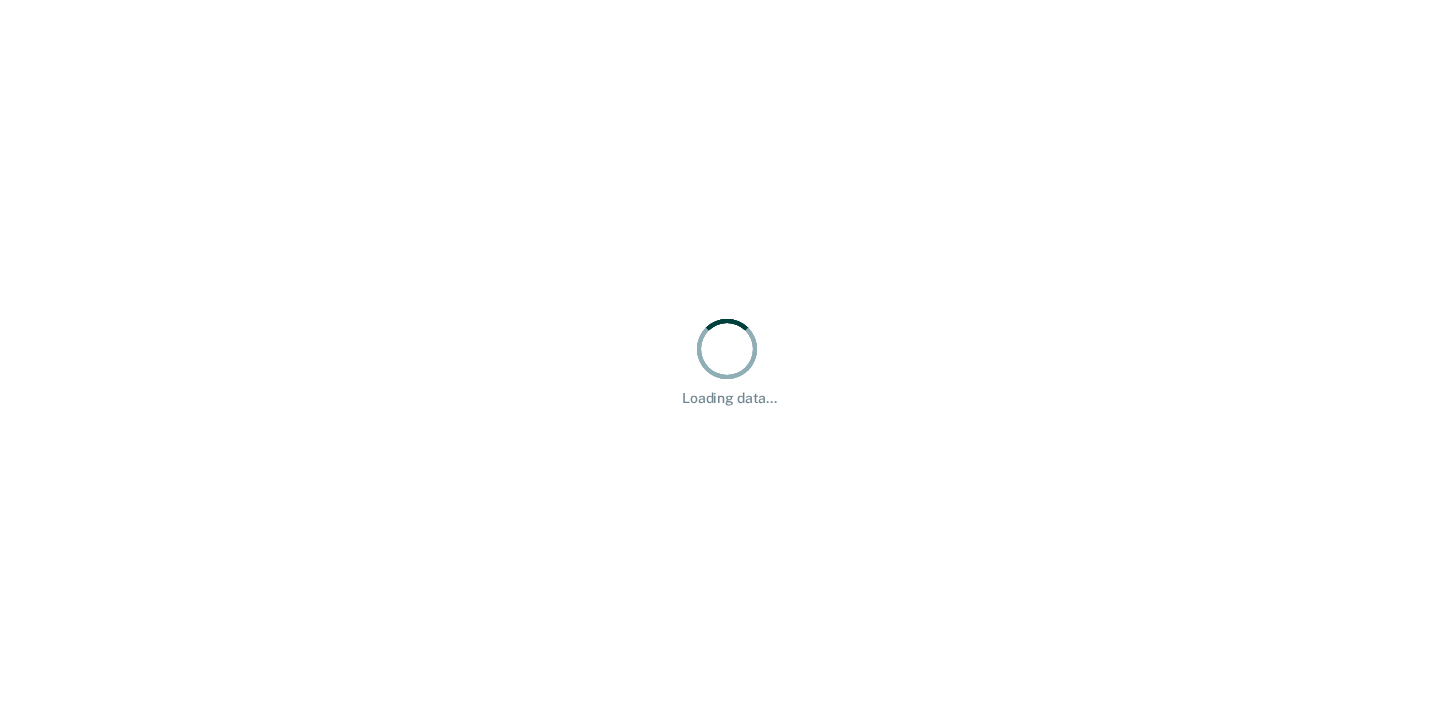 scroll, scrollTop: 0, scrollLeft: 0, axis: both 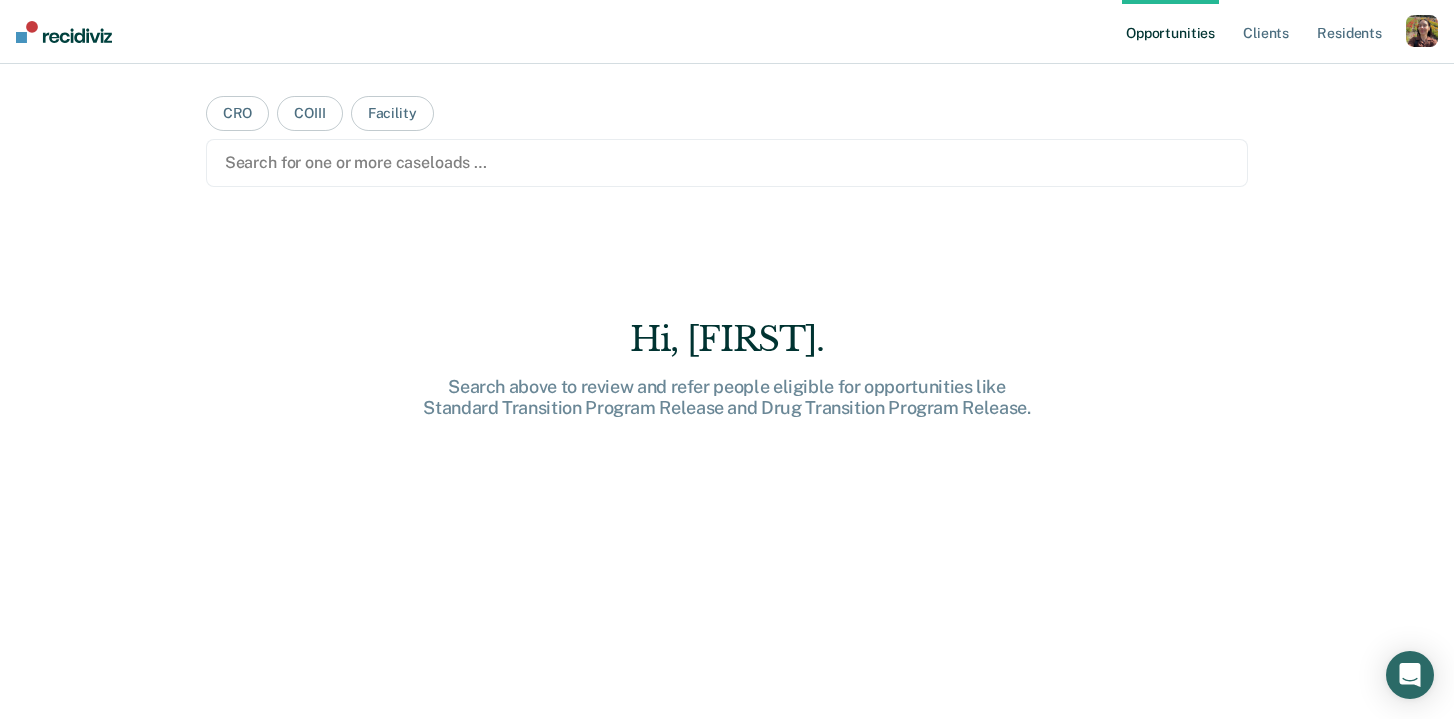 click at bounding box center [1422, 31] 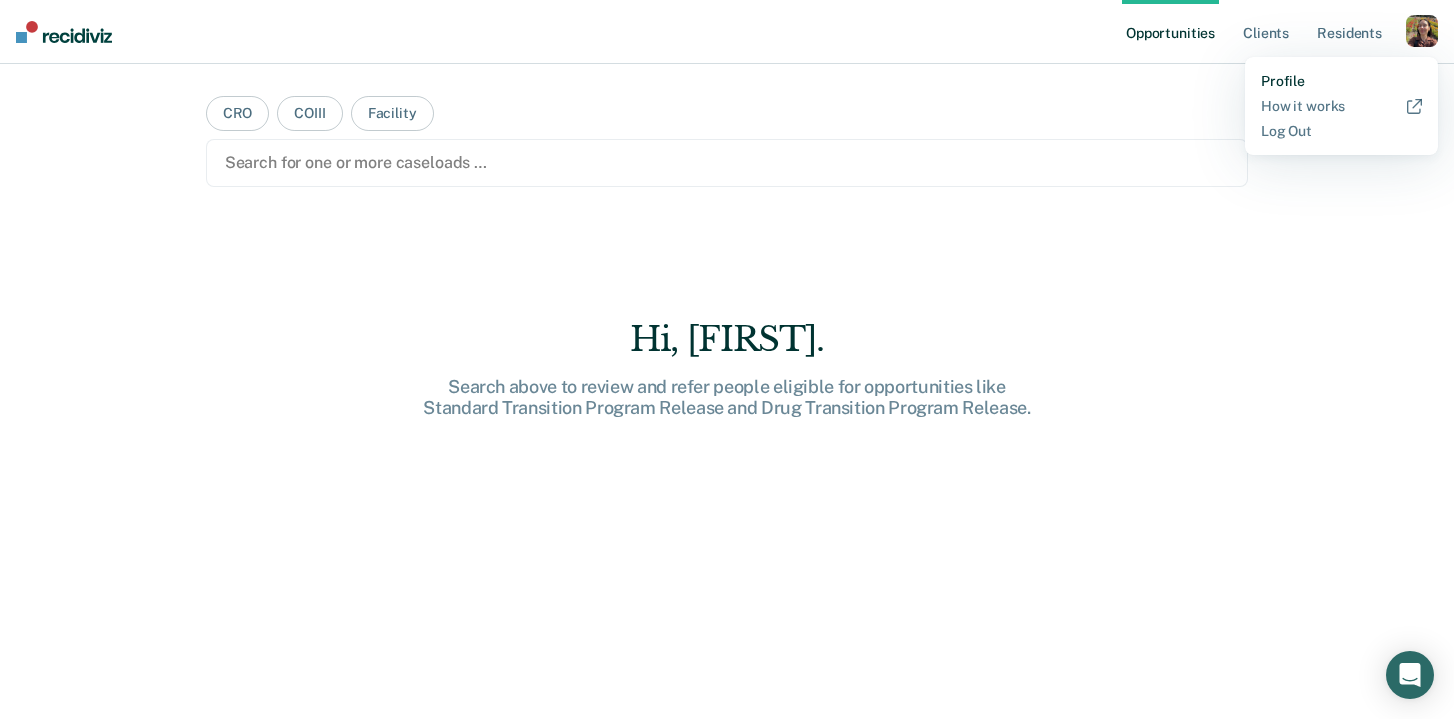 click on "Profile" at bounding box center (1341, 81) 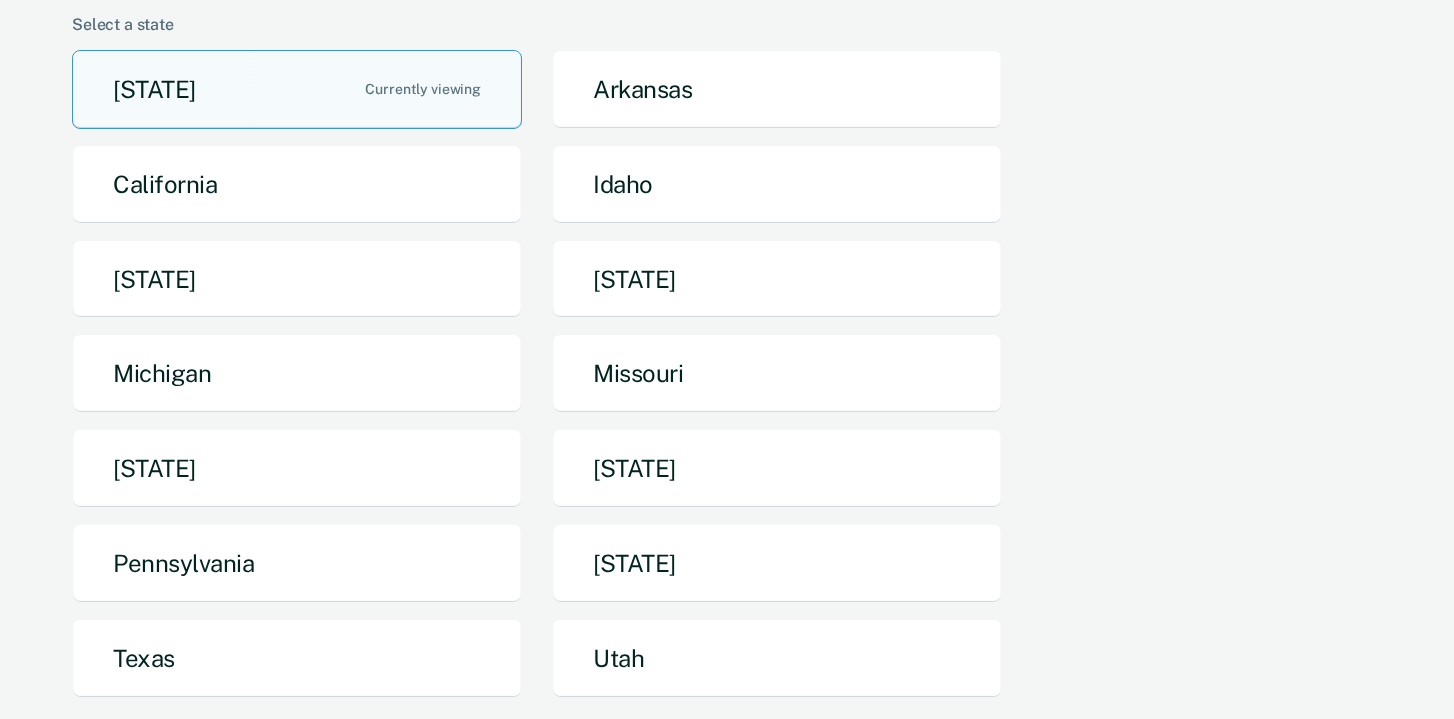 scroll, scrollTop: 171, scrollLeft: 0, axis: vertical 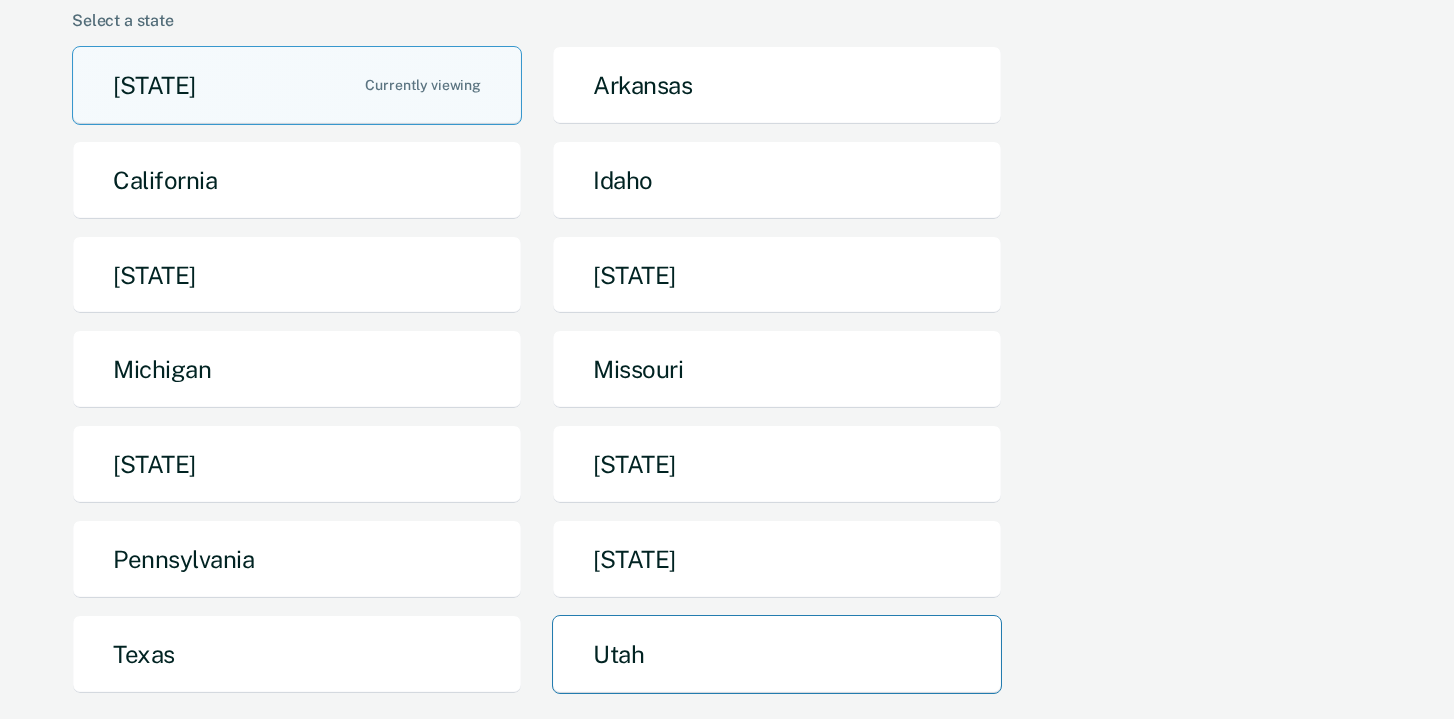 click on "Utah" at bounding box center (777, 654) 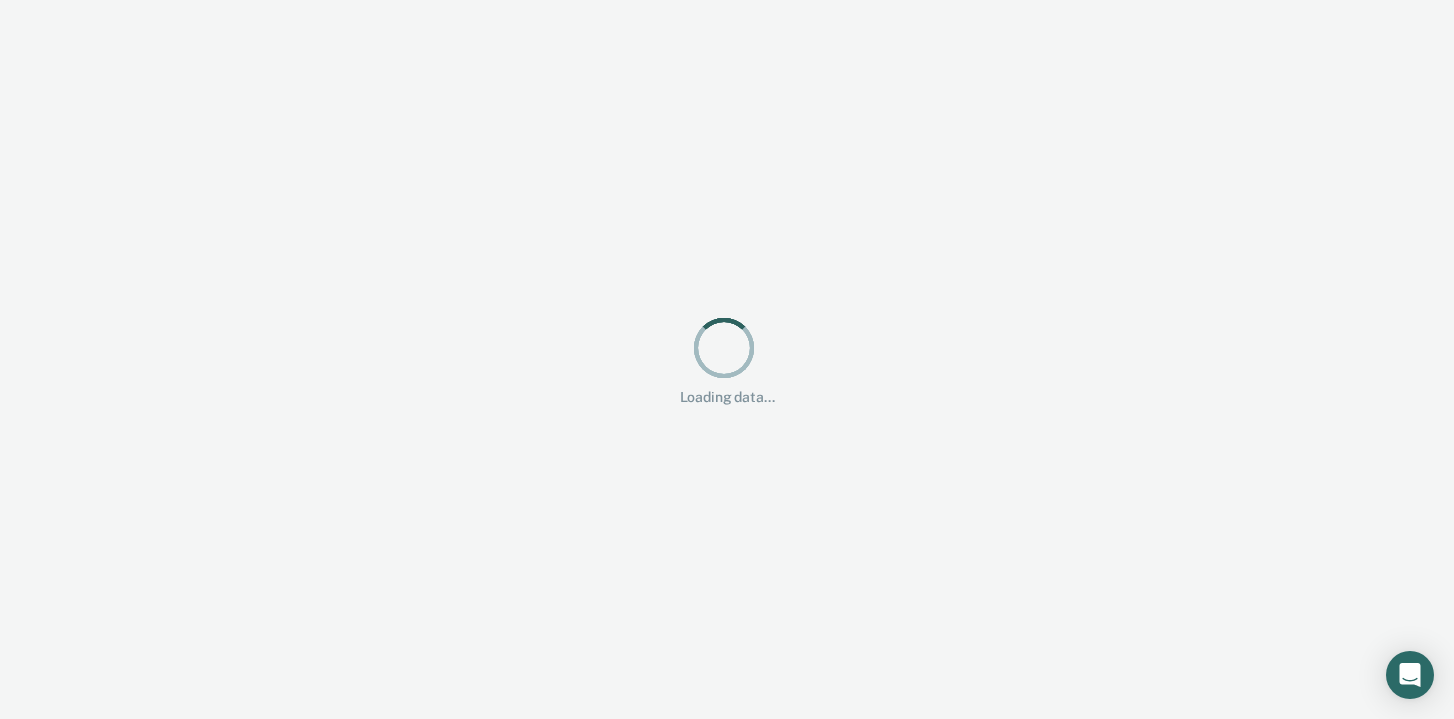 scroll, scrollTop: 0, scrollLeft: 0, axis: both 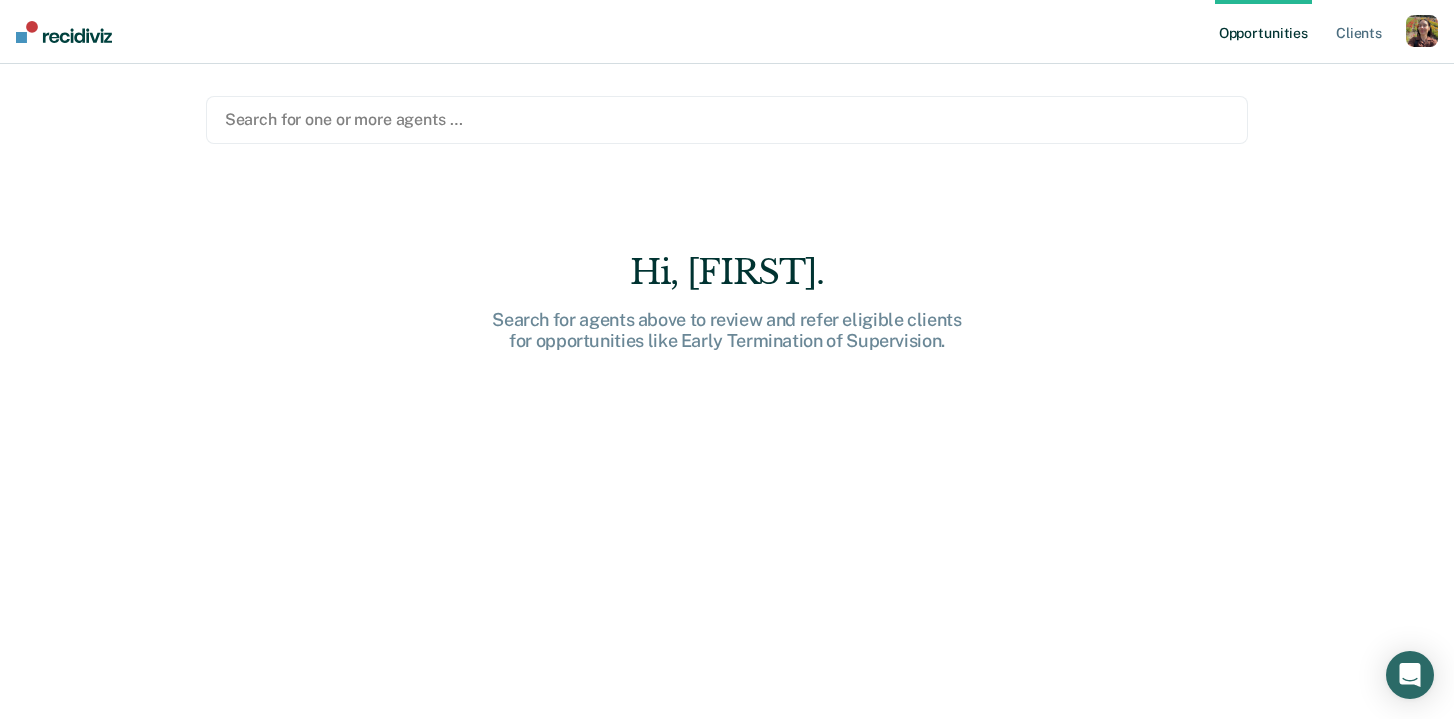 click on "Search for one or more agents …" at bounding box center (727, 120) 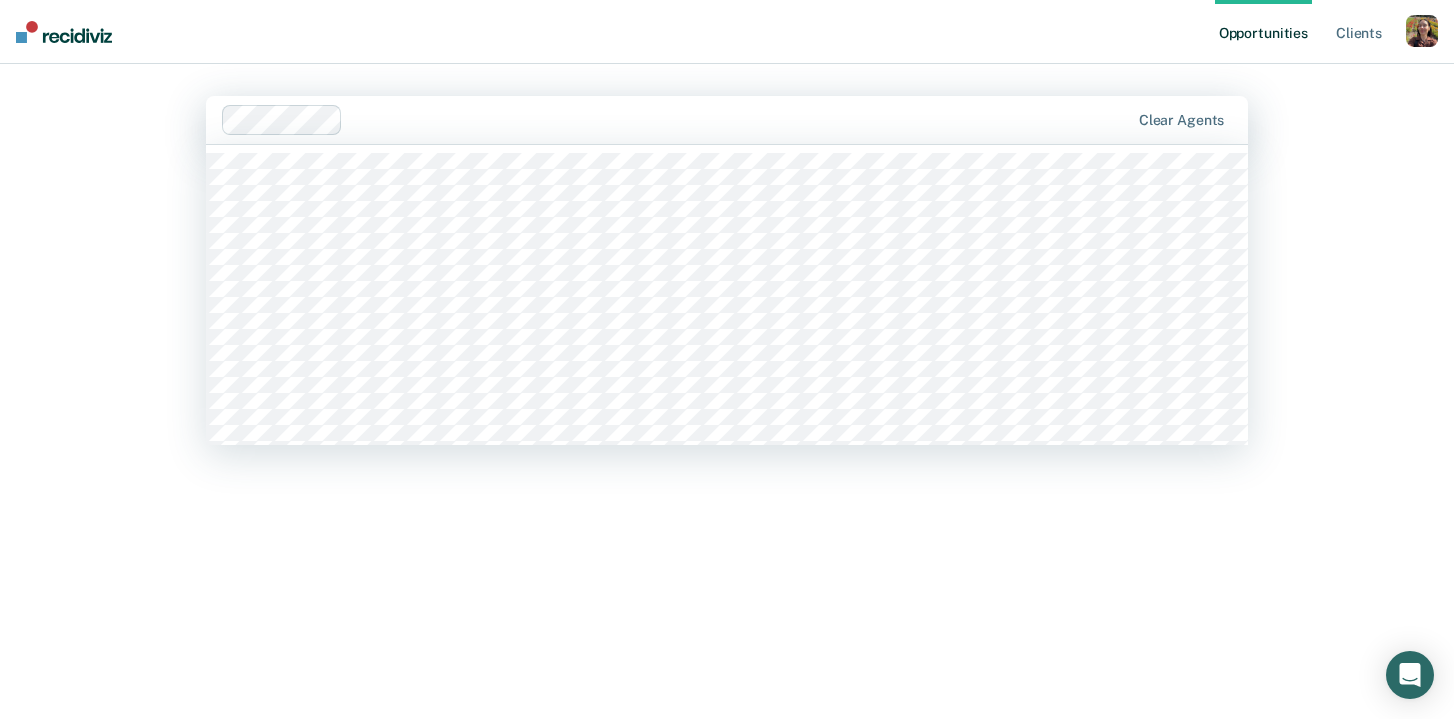 click at bounding box center (740, 119) 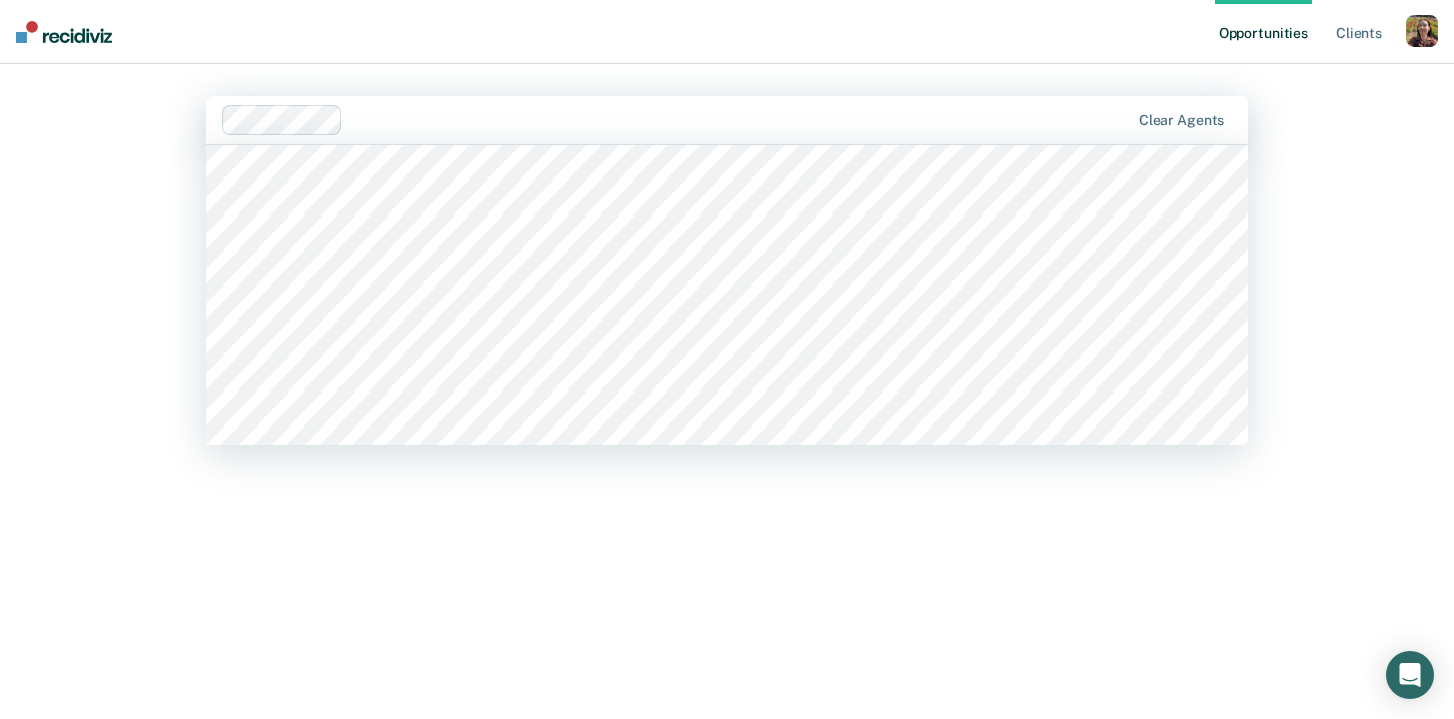scroll, scrollTop: 2060, scrollLeft: 0, axis: vertical 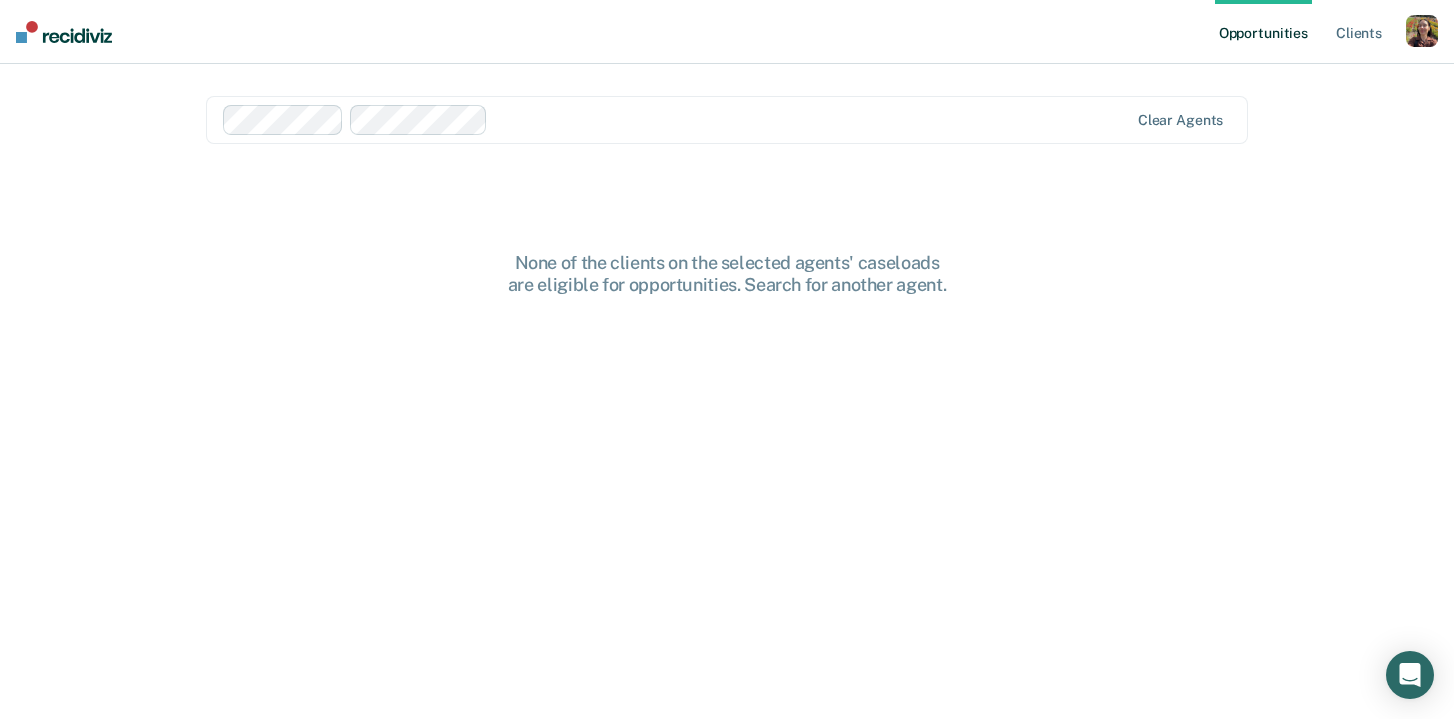 click at bounding box center (812, 119) 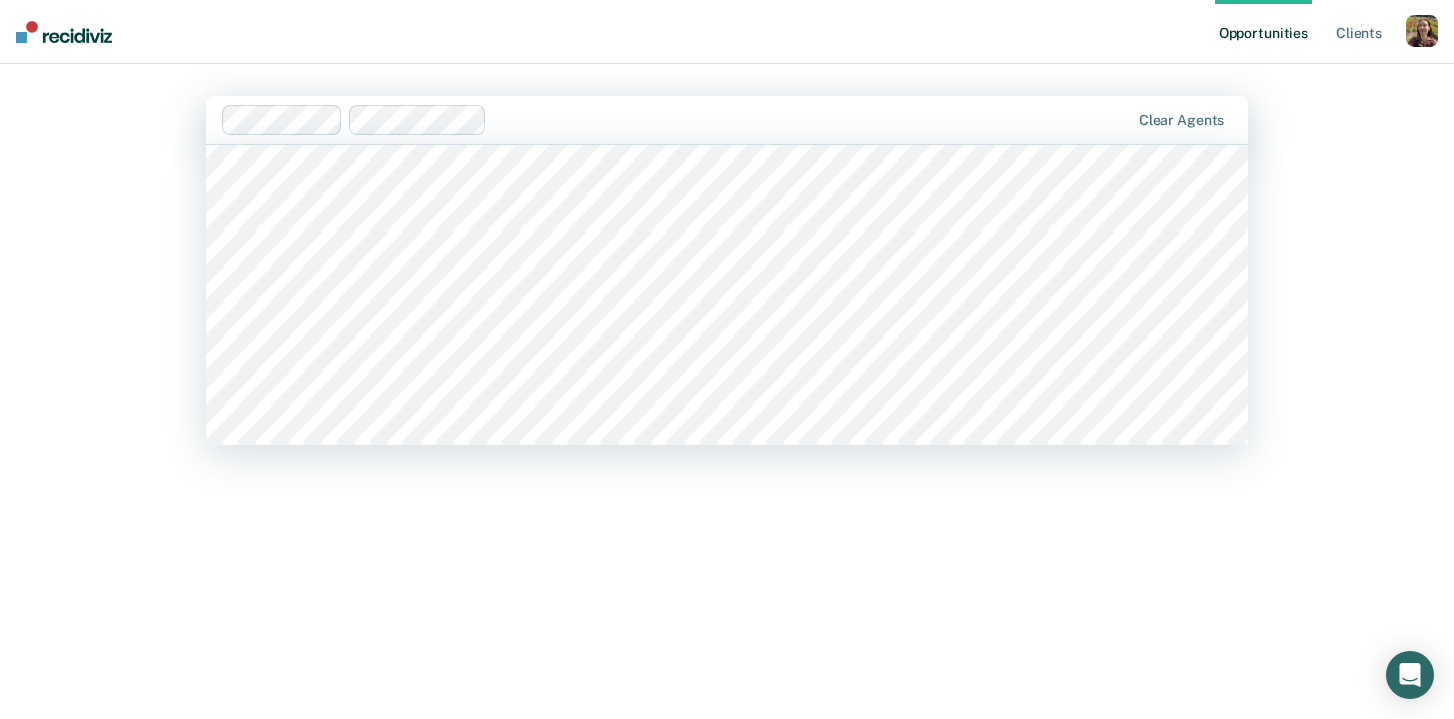 scroll, scrollTop: 7777, scrollLeft: 0, axis: vertical 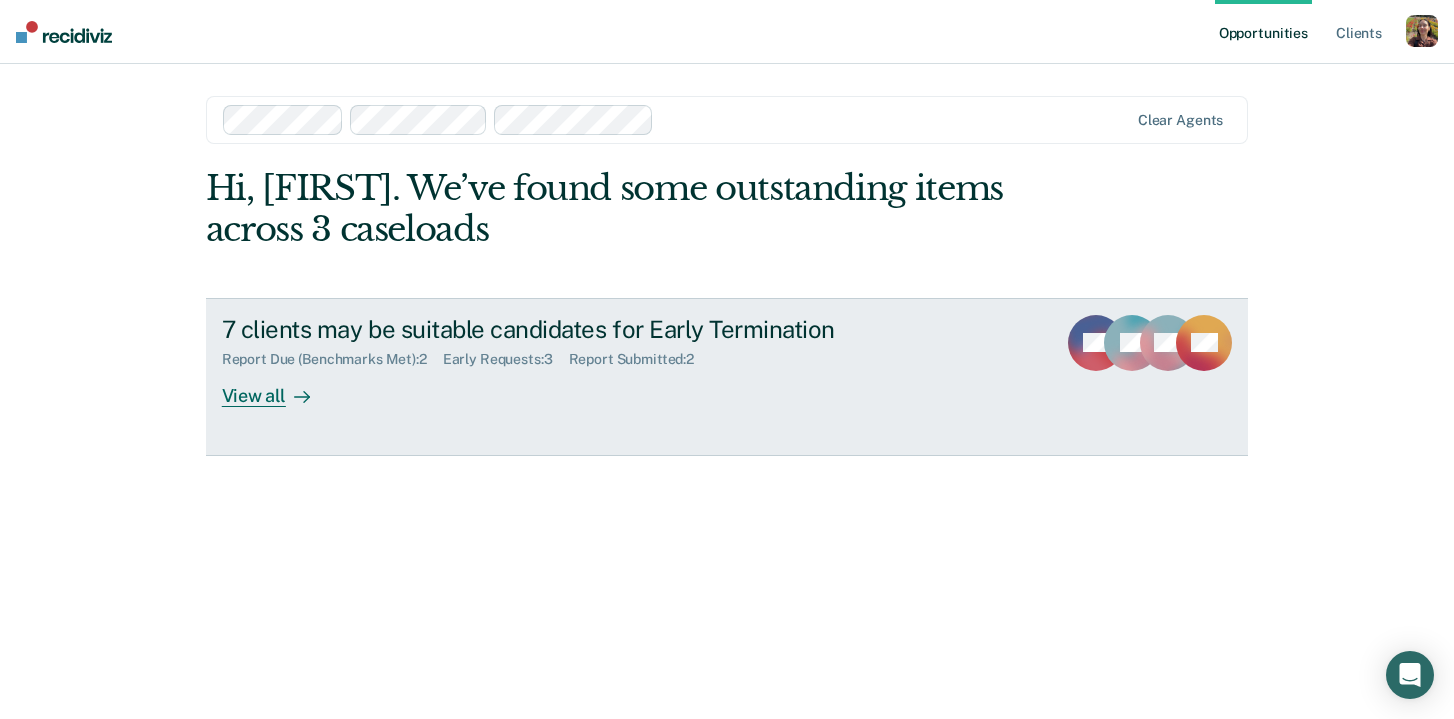 click on "View all" at bounding box center (278, 387) 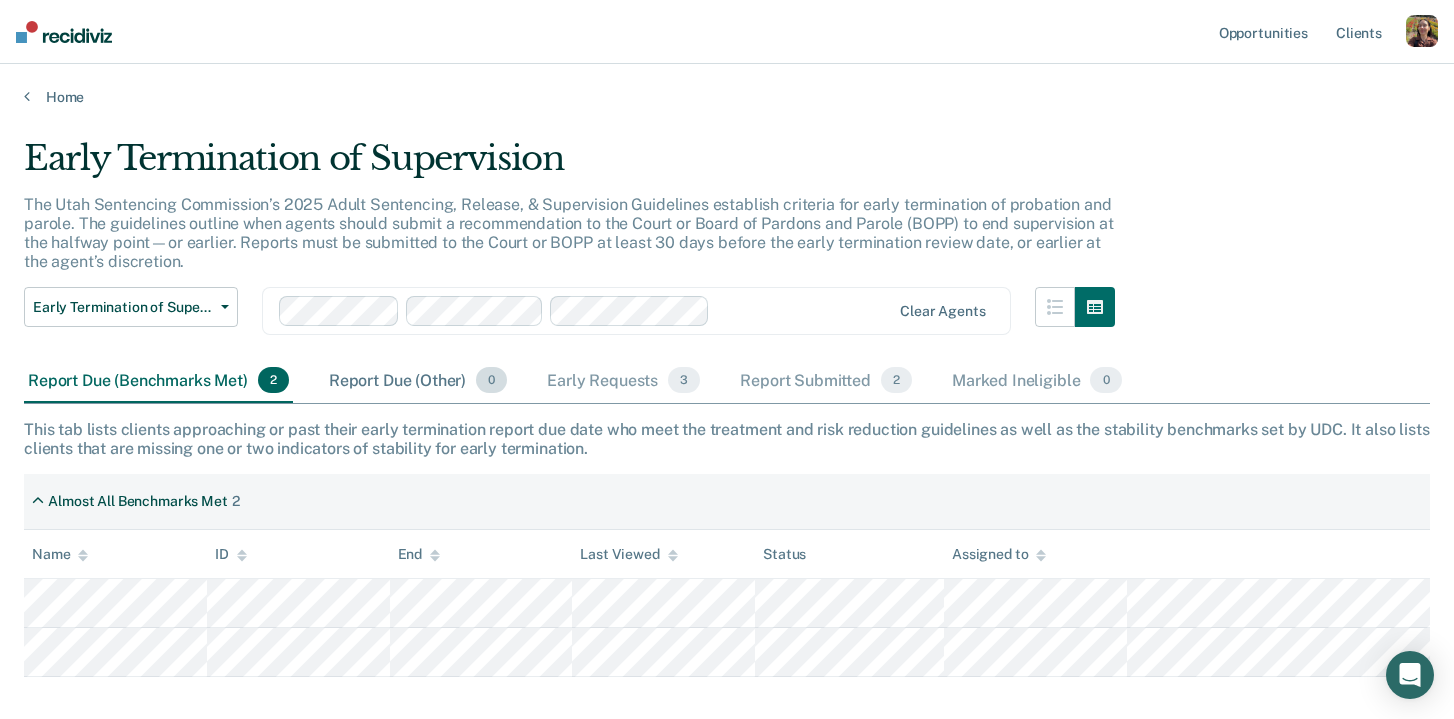 click on "Report Due (Other) 0" at bounding box center (418, 381) 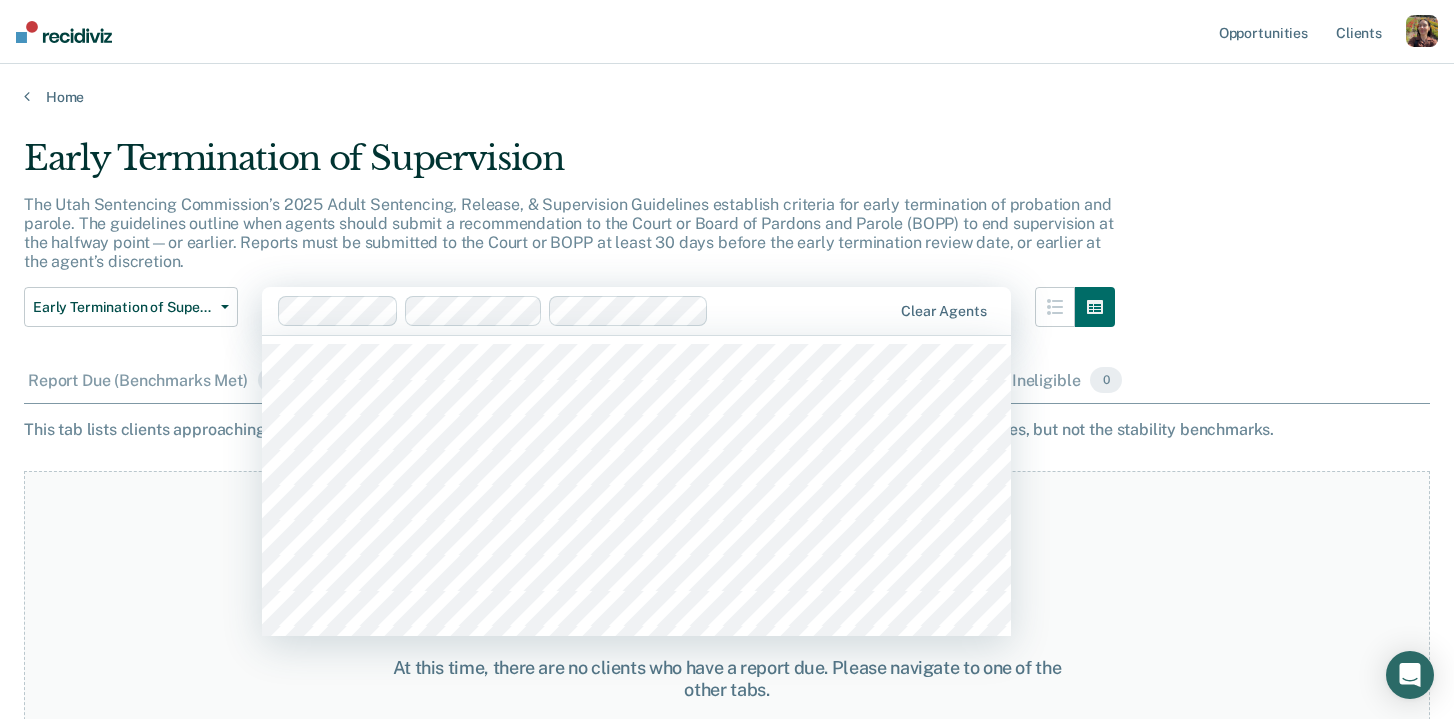 click at bounding box center [804, 311] 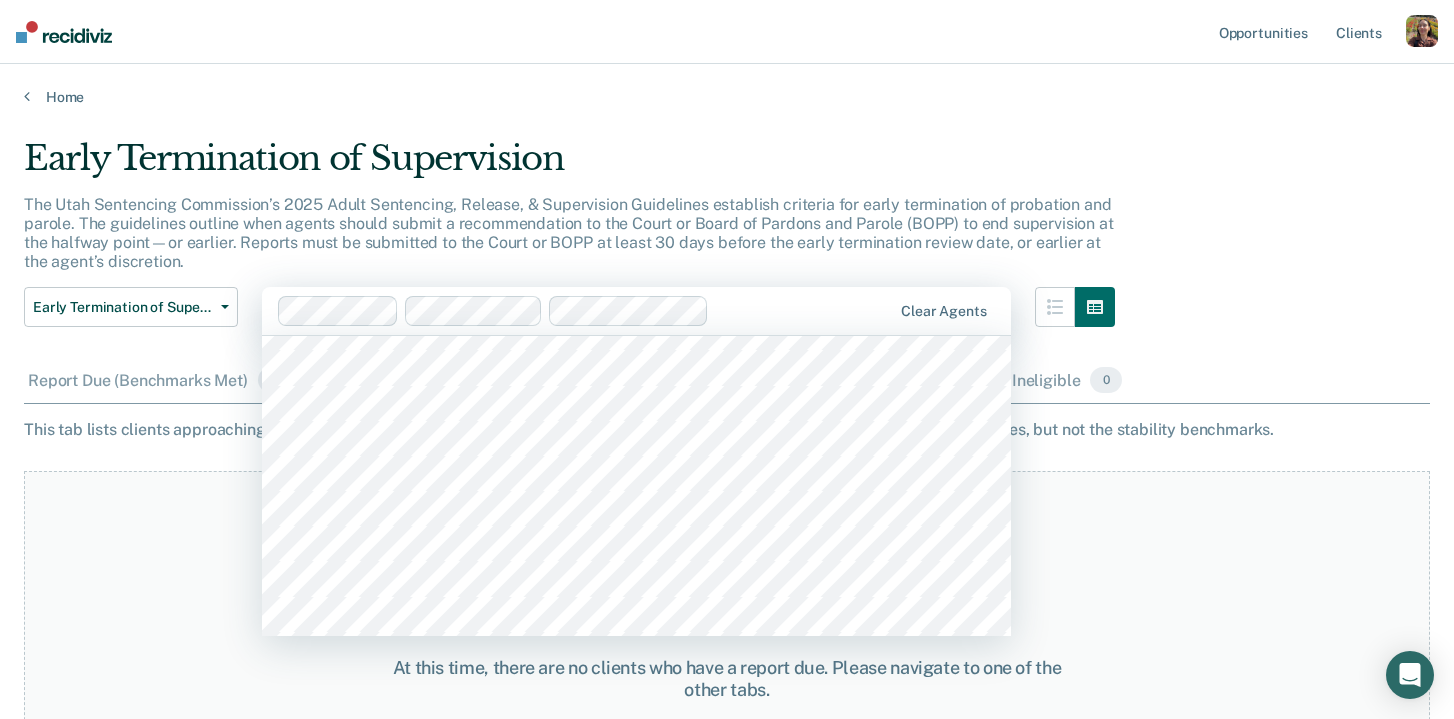 scroll, scrollTop: 8172, scrollLeft: 0, axis: vertical 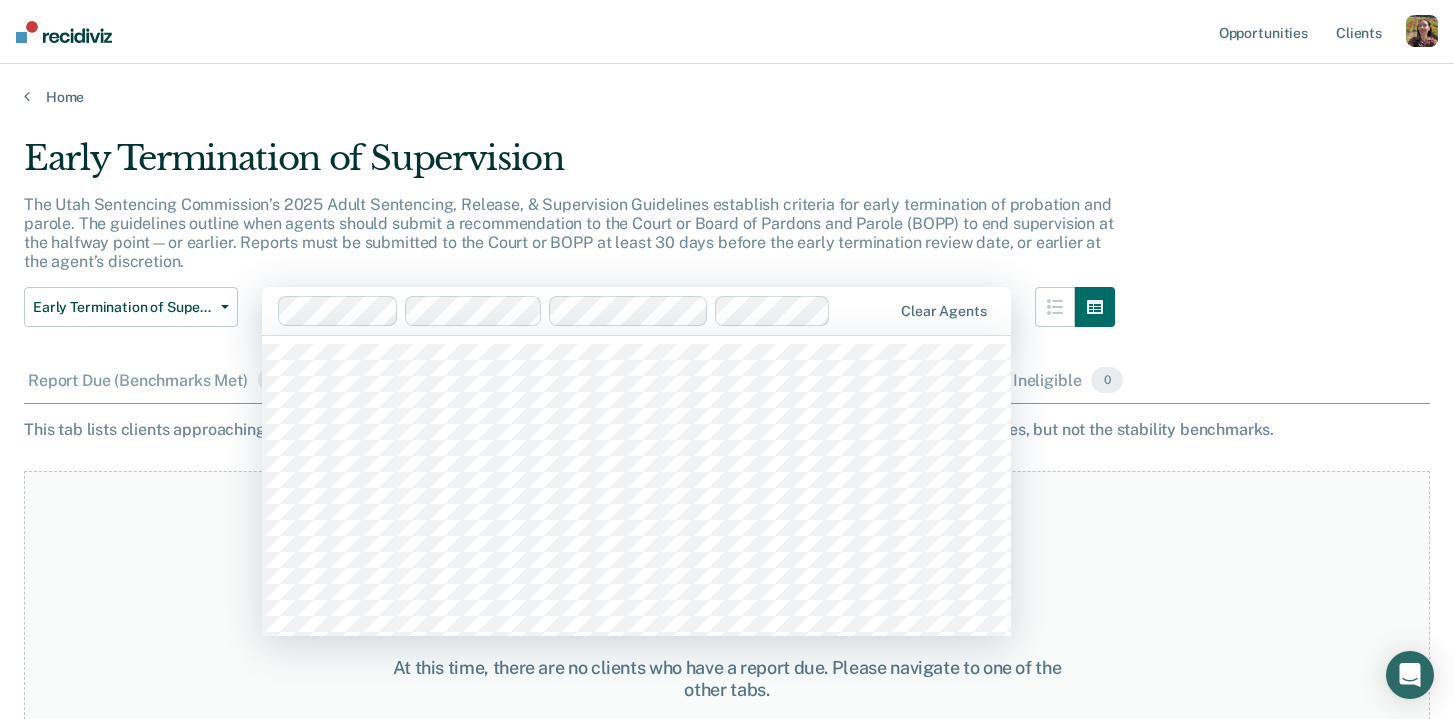 click at bounding box center [865, 311] 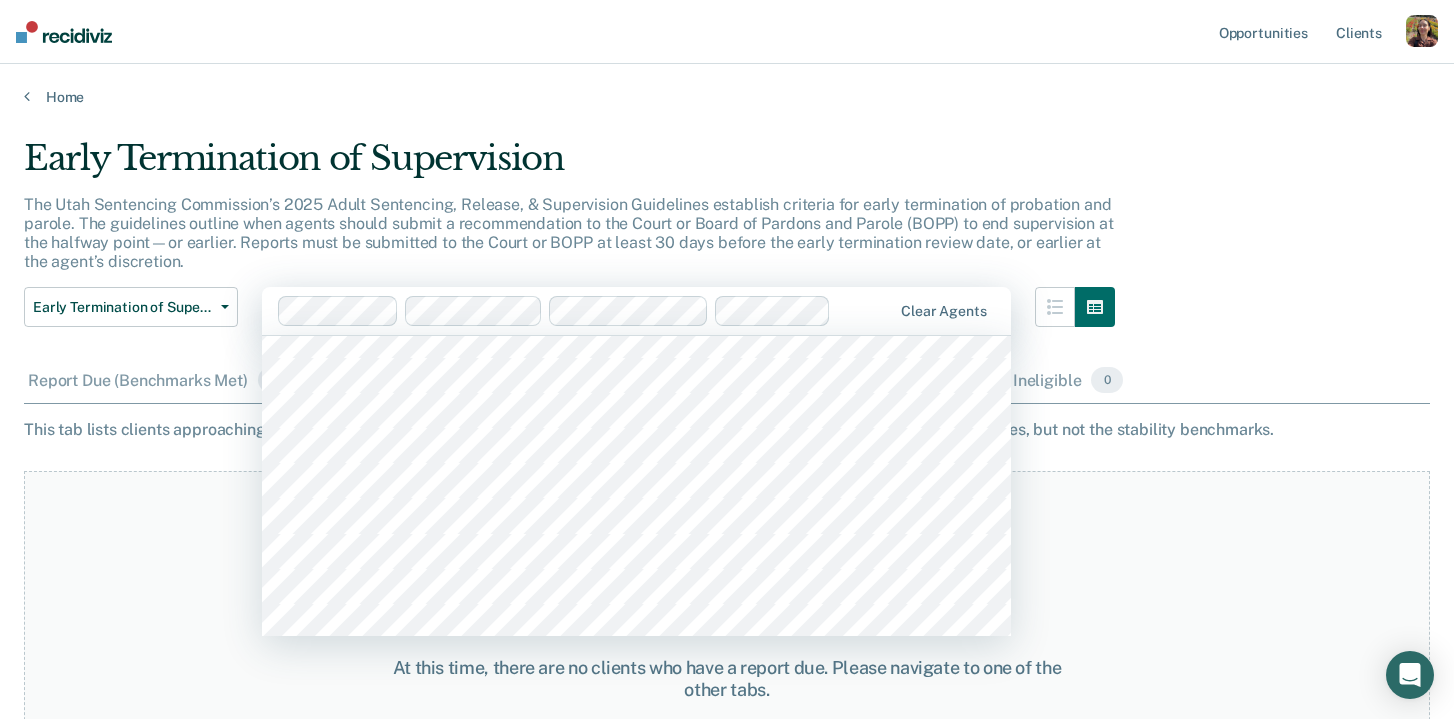 scroll, scrollTop: 7563, scrollLeft: 0, axis: vertical 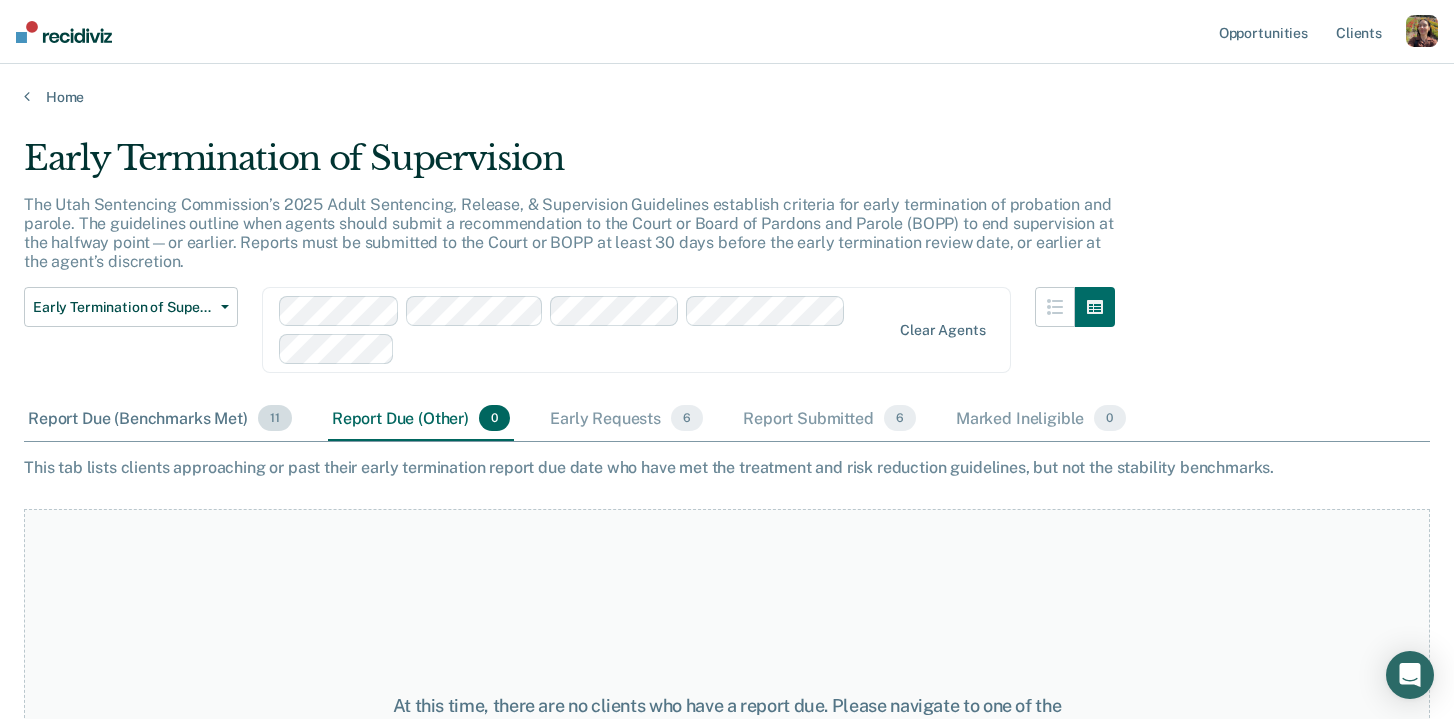 click on "Report Due (Benchmarks Met) 11" at bounding box center [160, 419] 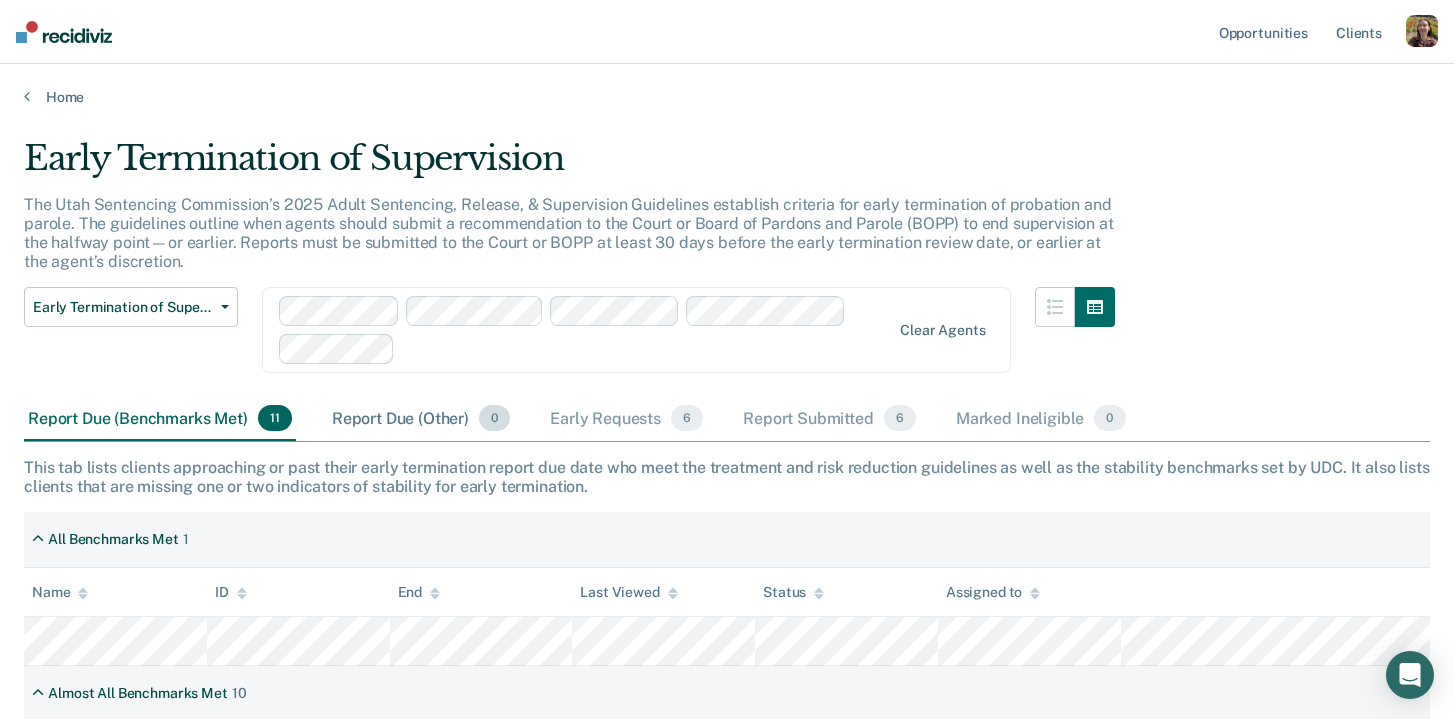 click on "Report Due (Other) 0" at bounding box center (421, 419) 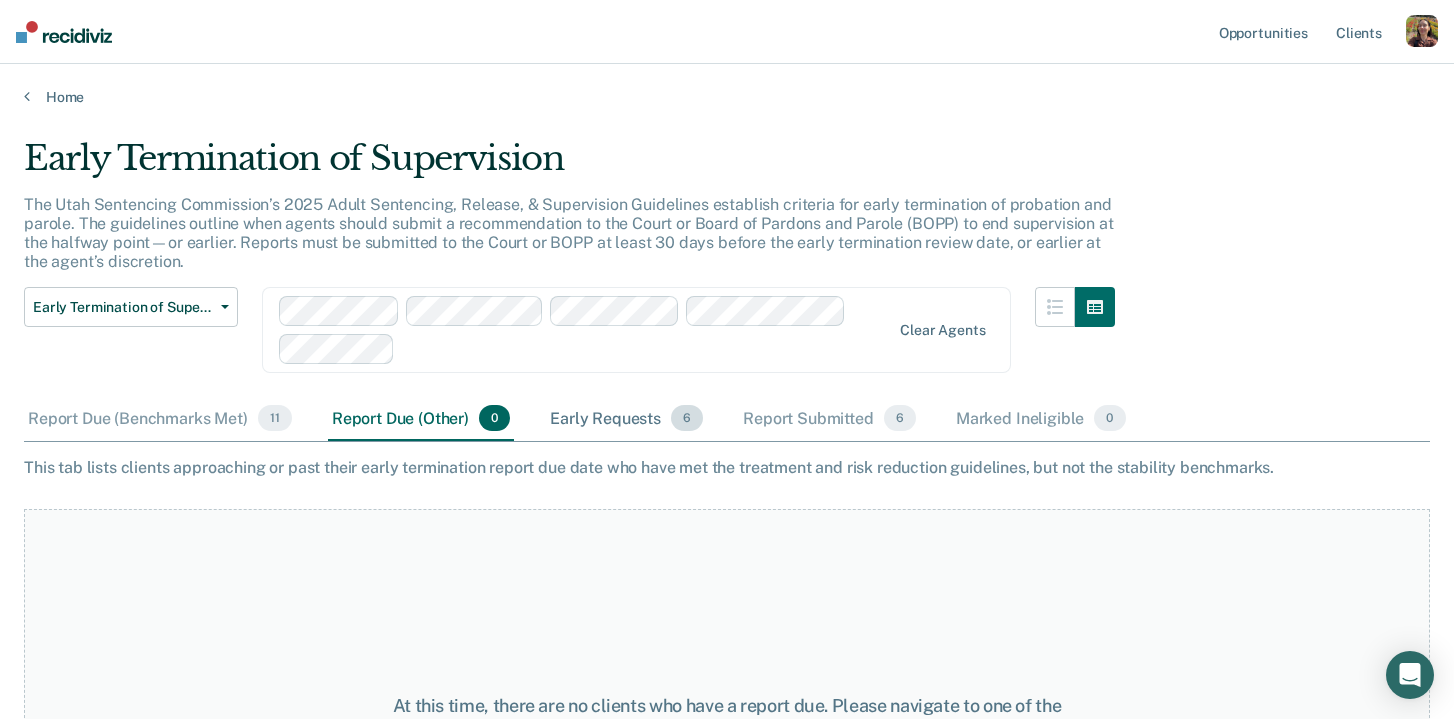 click on "Early Requests 6" at bounding box center (626, 419) 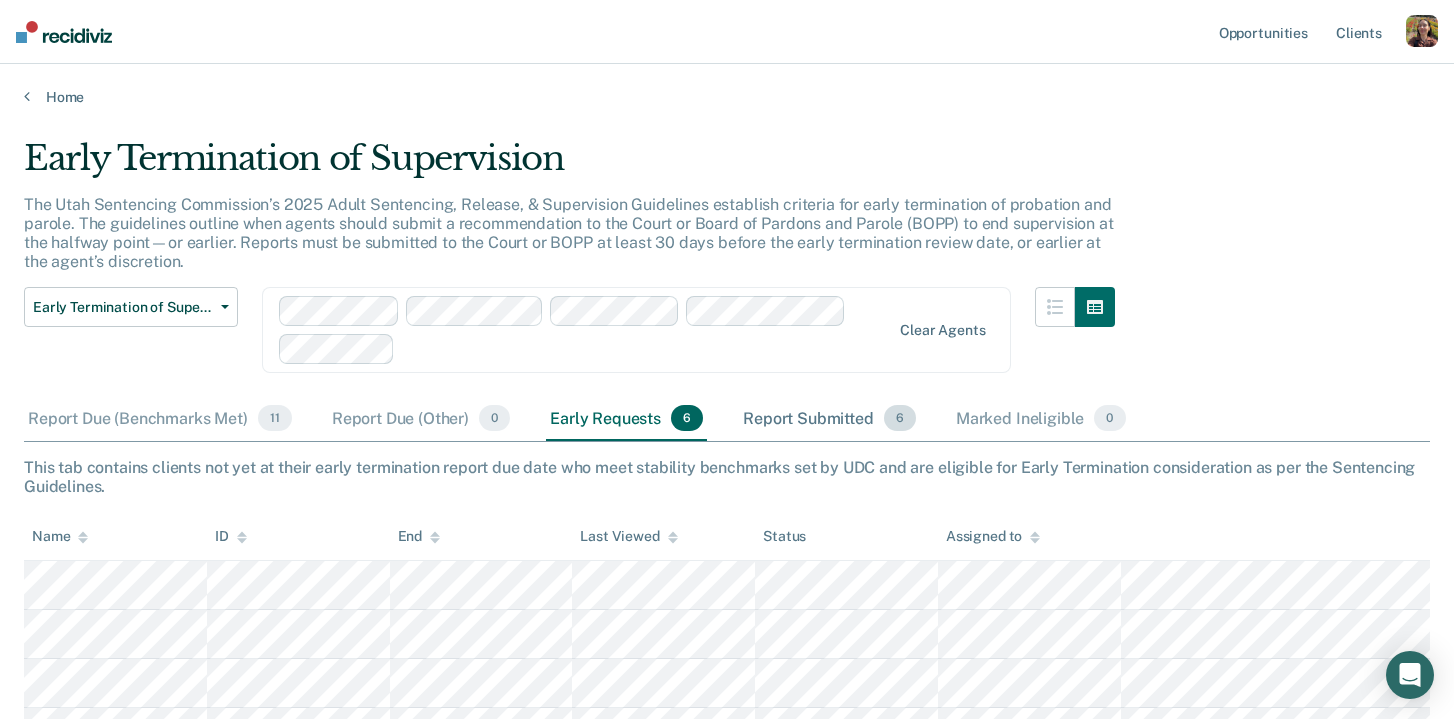 click on "Report Submitted 6" at bounding box center (829, 419) 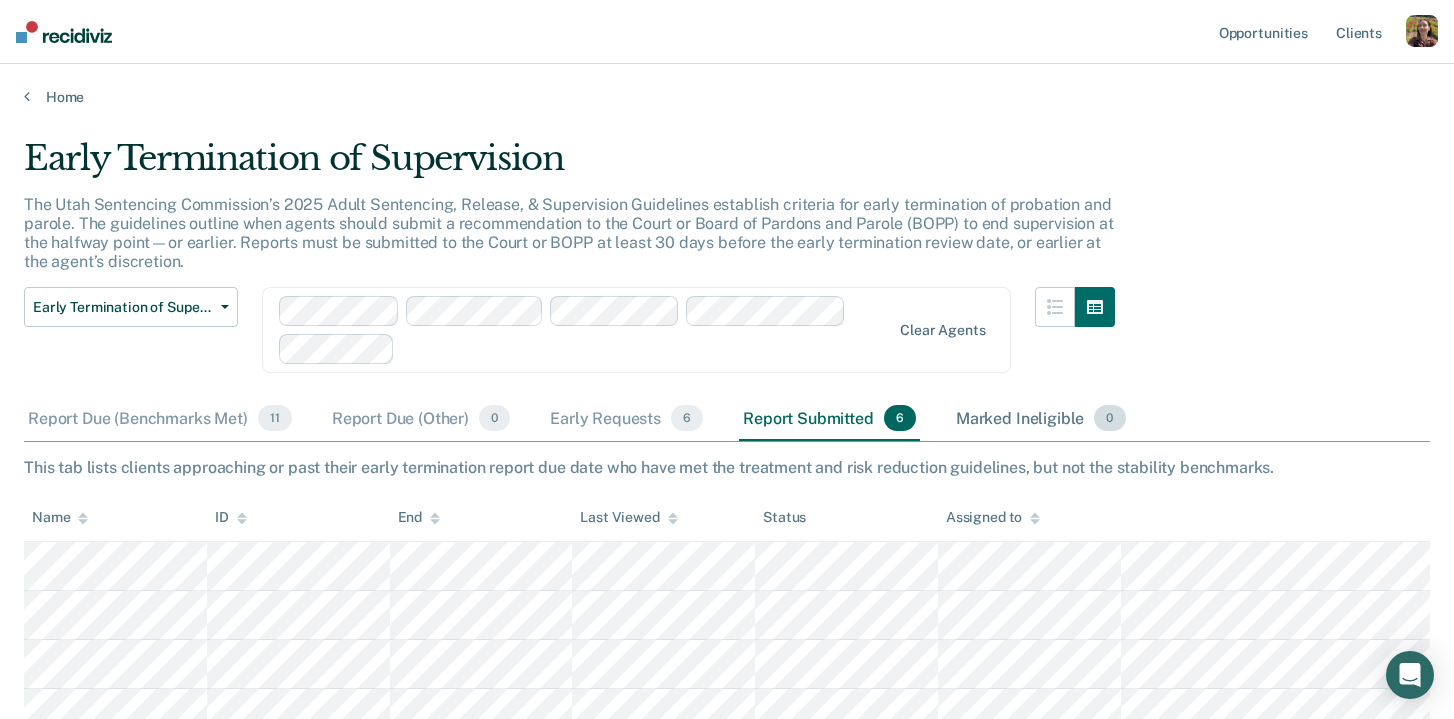 click on "Marked Ineligible 0" at bounding box center [1041, 419] 